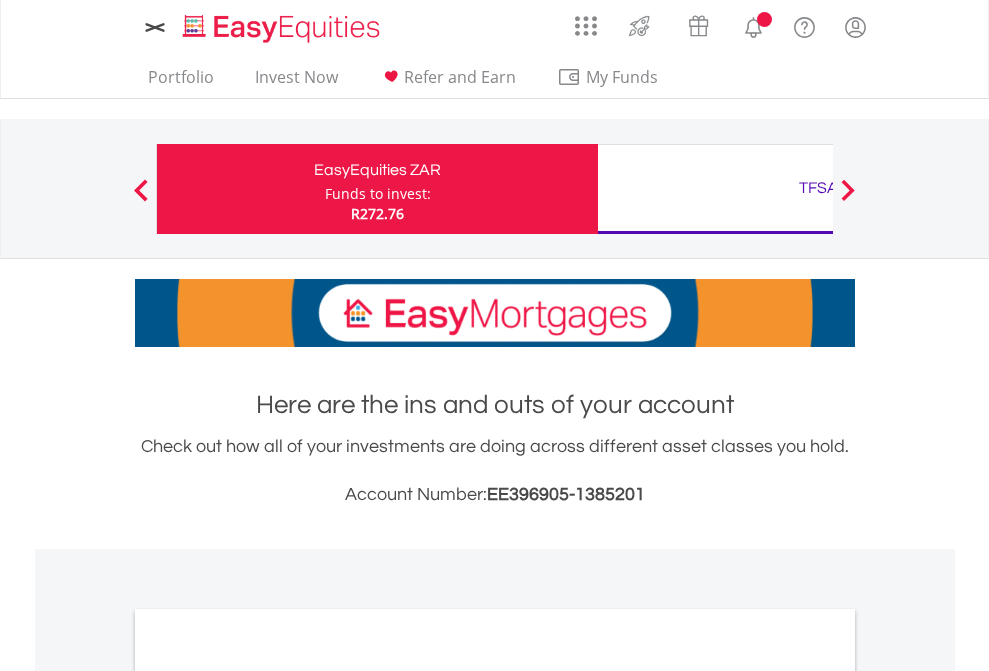 scroll, scrollTop: 0, scrollLeft: 0, axis: both 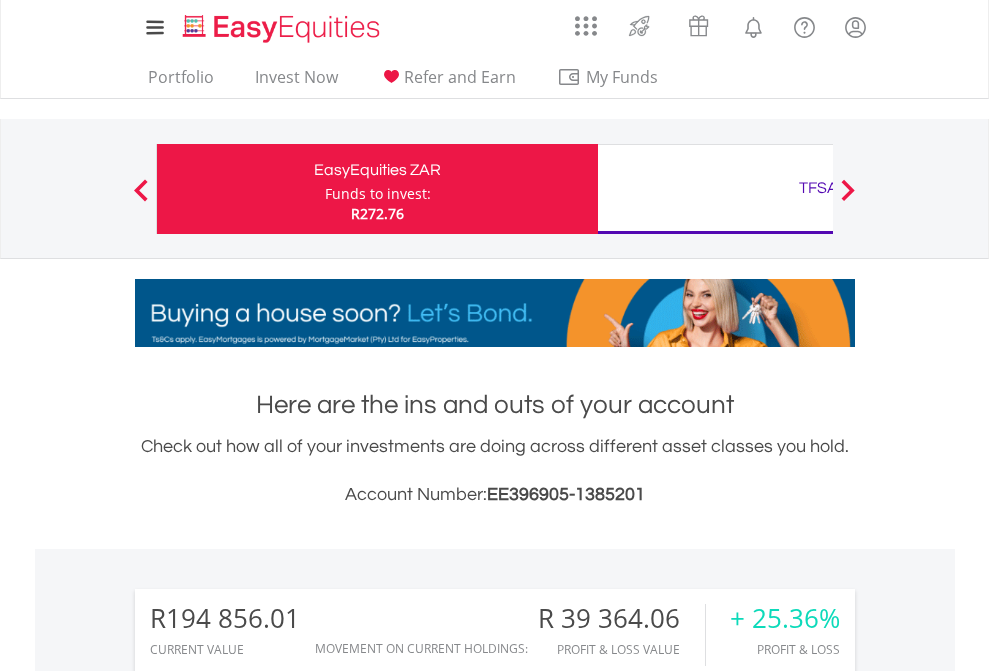 click on "Funds to invest:" at bounding box center [378, 194] 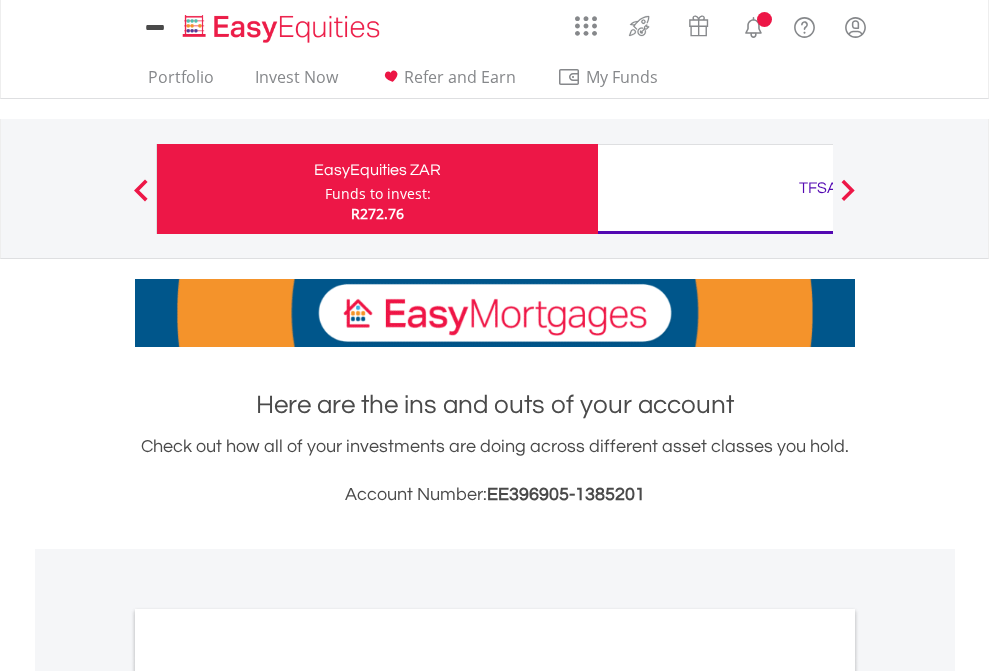 scroll, scrollTop: 0, scrollLeft: 0, axis: both 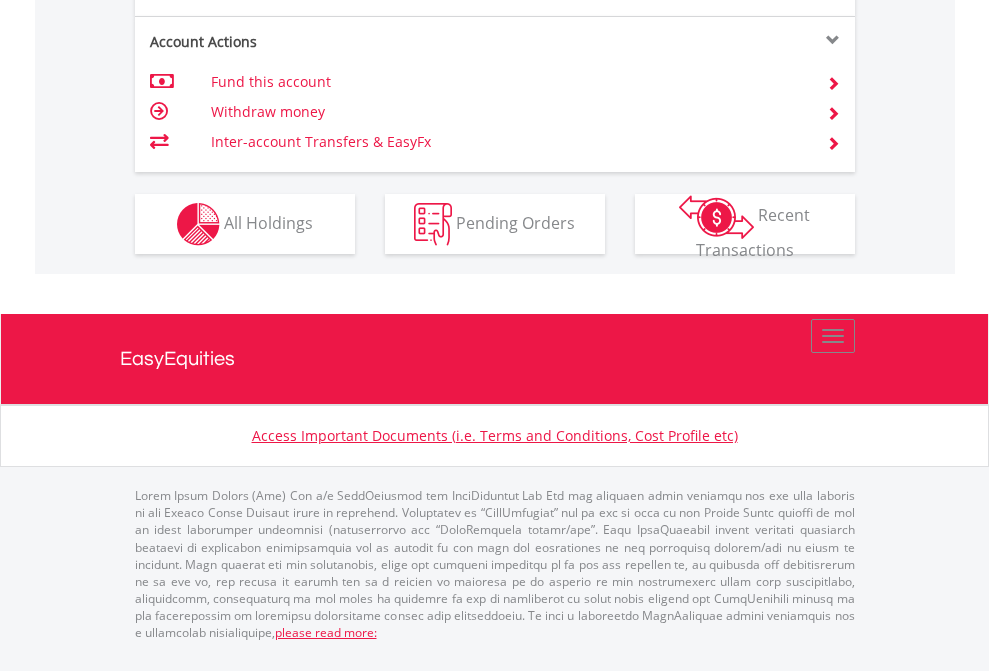 click on "Investment types" at bounding box center [706, -337] 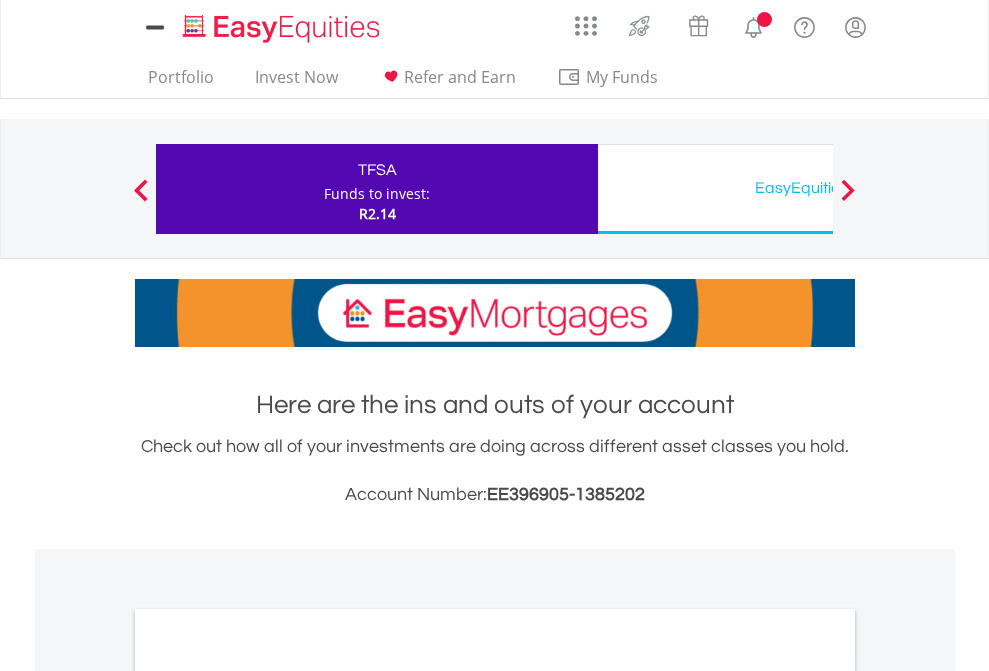 scroll, scrollTop: 0, scrollLeft: 0, axis: both 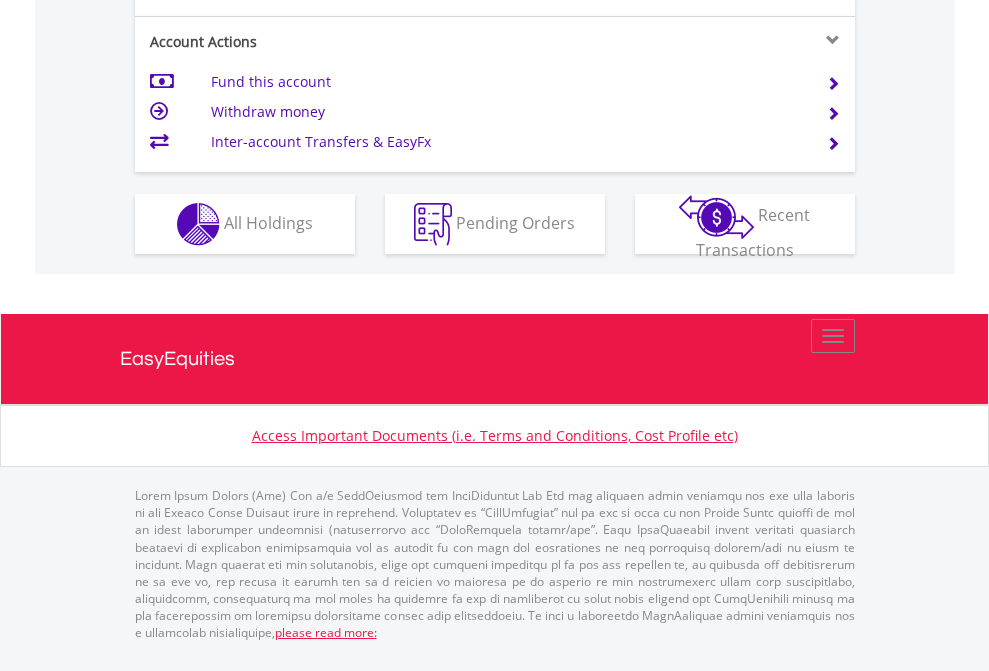 click on "Investment types" at bounding box center [706, -337] 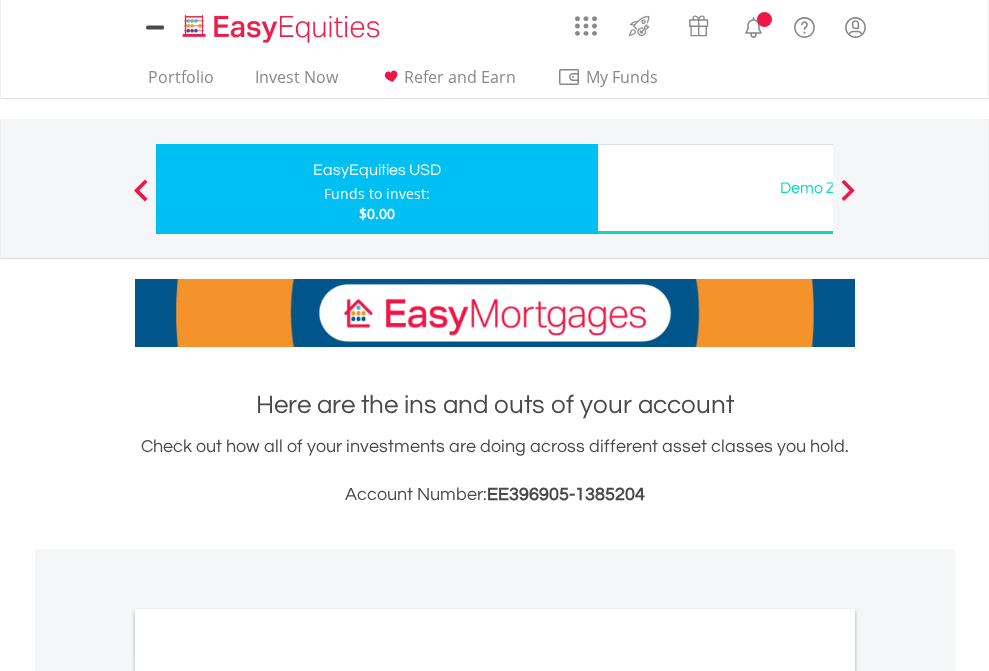 scroll, scrollTop: 0, scrollLeft: 0, axis: both 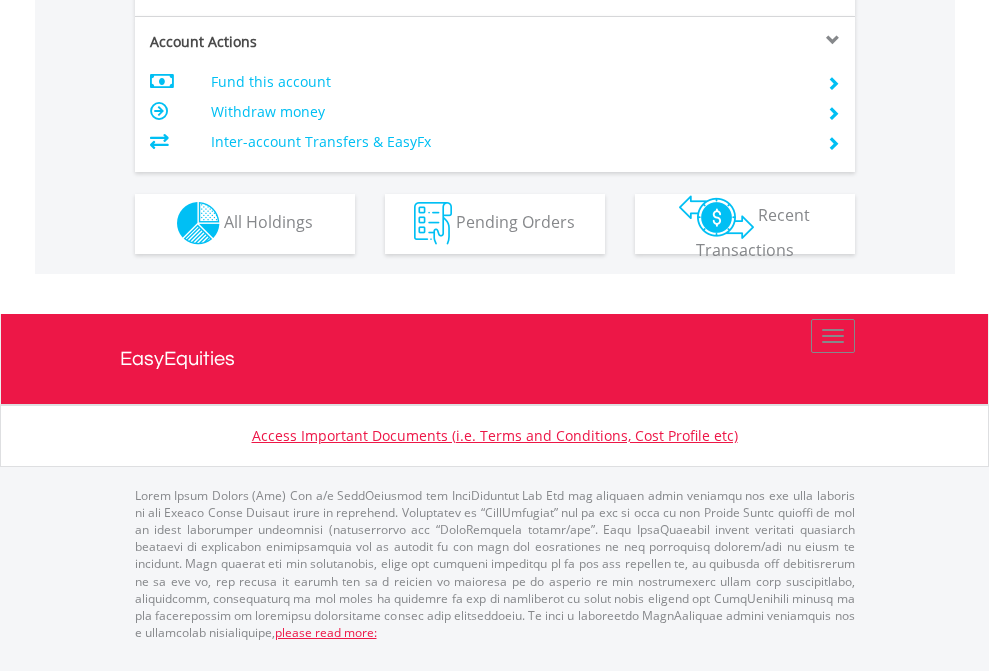 click on "Investment types" at bounding box center (706, -353) 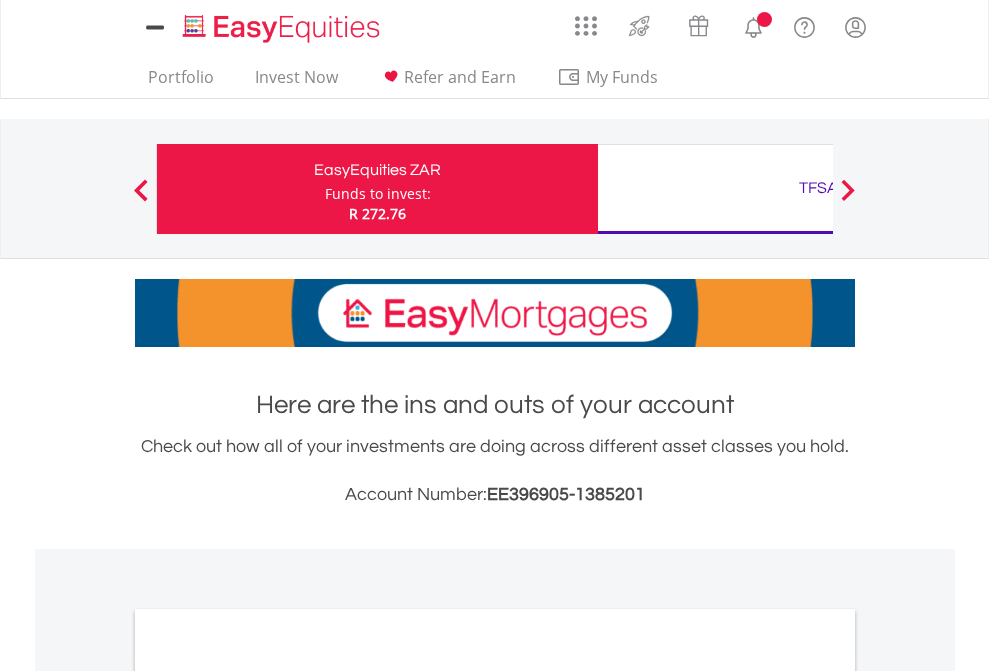 scroll, scrollTop: 0, scrollLeft: 0, axis: both 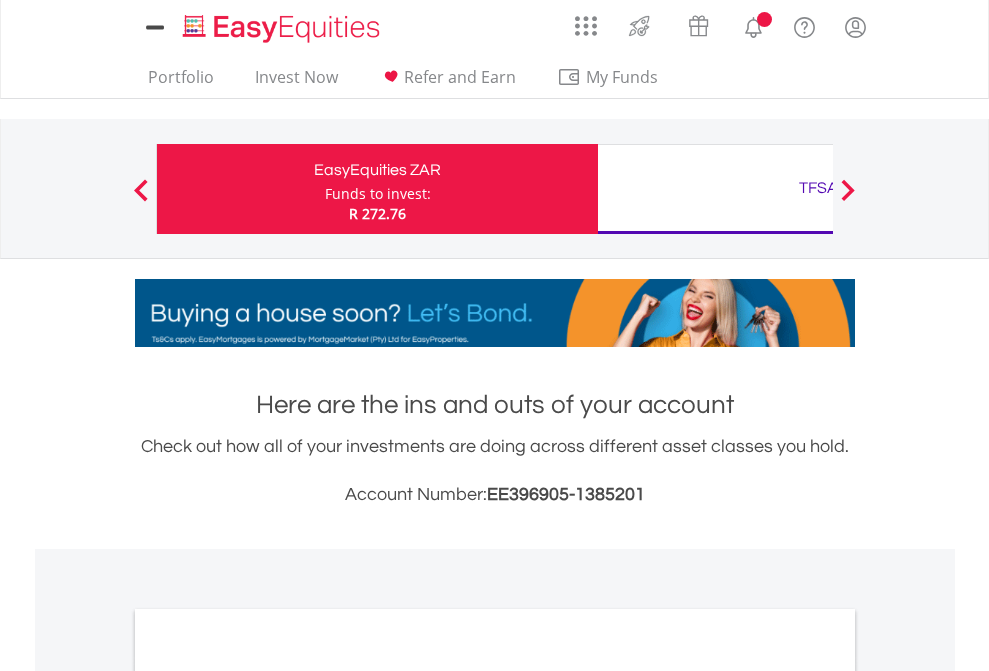 click on "All Holdings" at bounding box center [268, 1096] 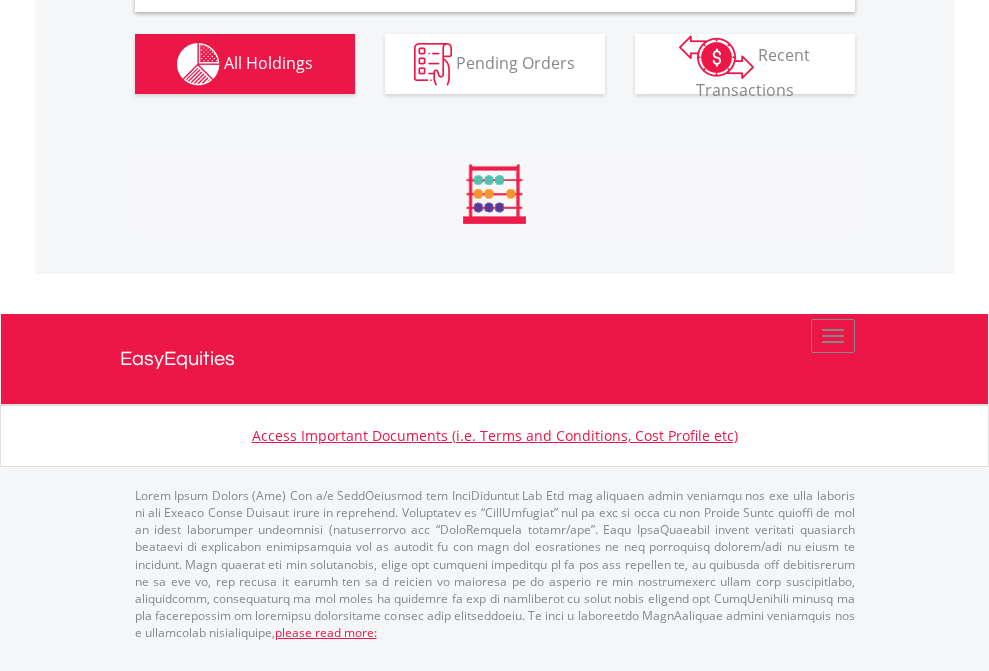 scroll, scrollTop: 1933, scrollLeft: 0, axis: vertical 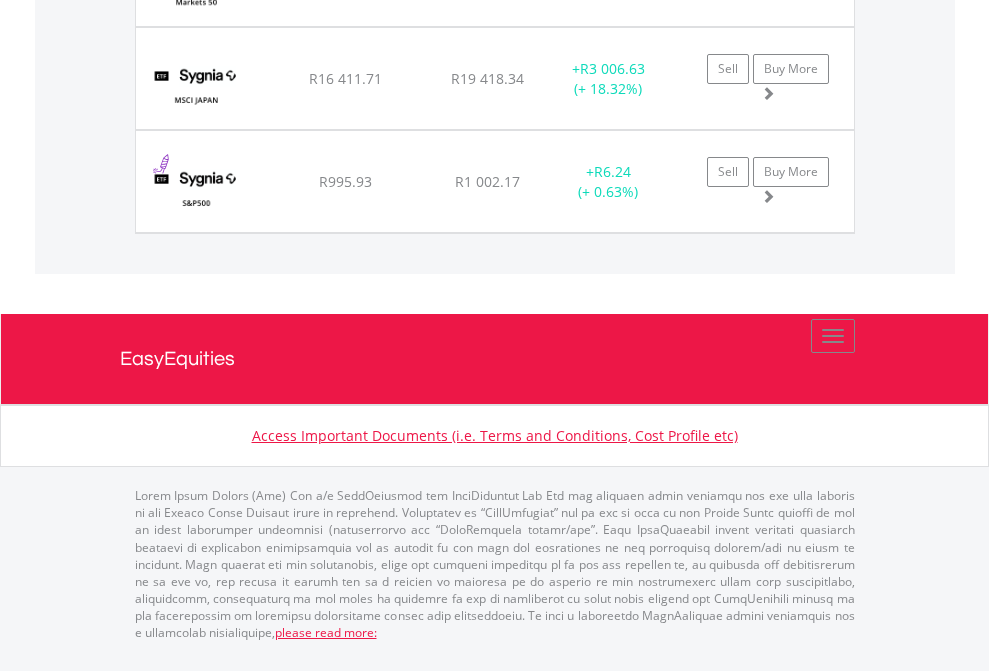 click on "TFSA" at bounding box center (818, -1586) 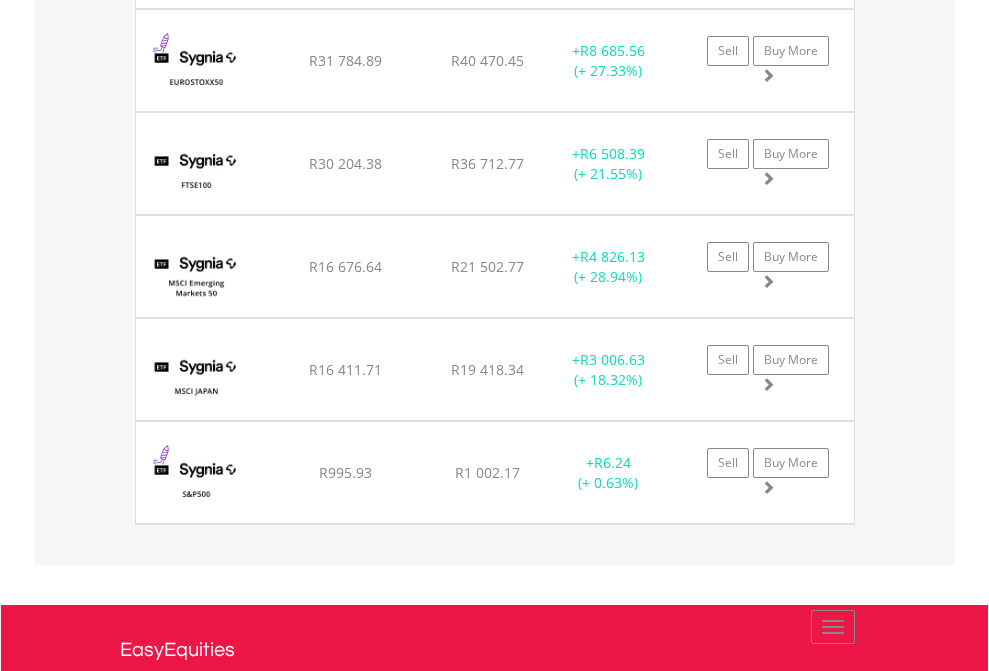 scroll, scrollTop: 144, scrollLeft: 0, axis: vertical 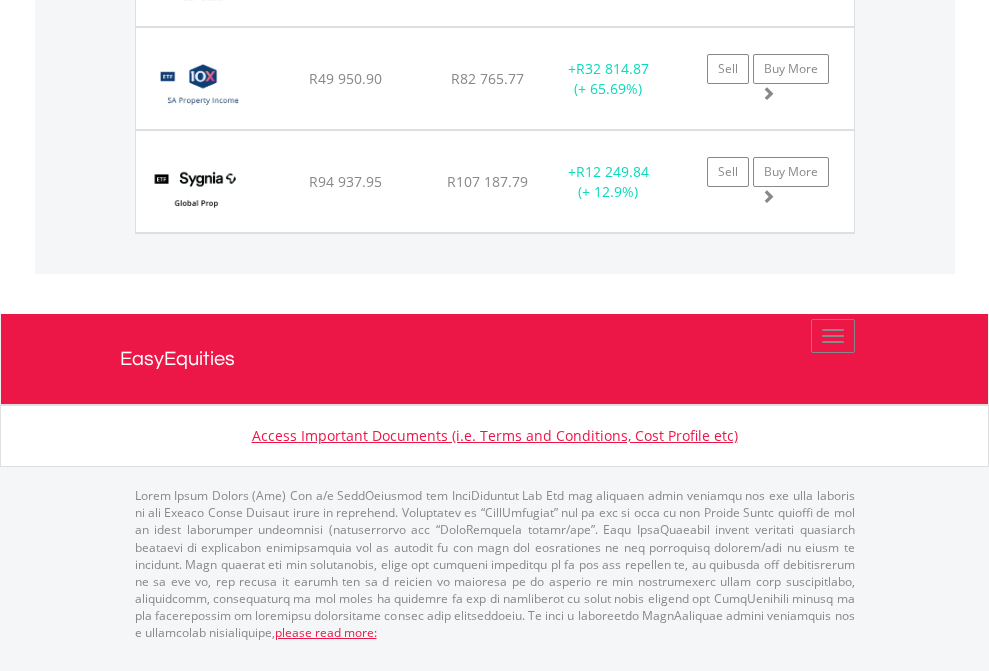 click on "EasyEquities USD" at bounding box center (818, -1174) 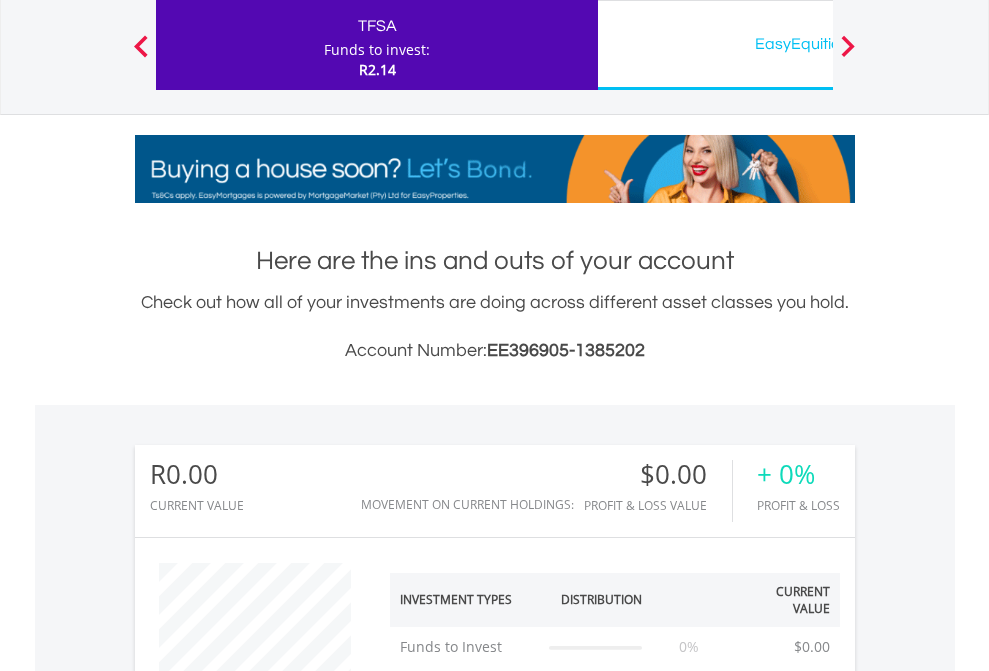 scroll, scrollTop: 999808, scrollLeft: 999687, axis: both 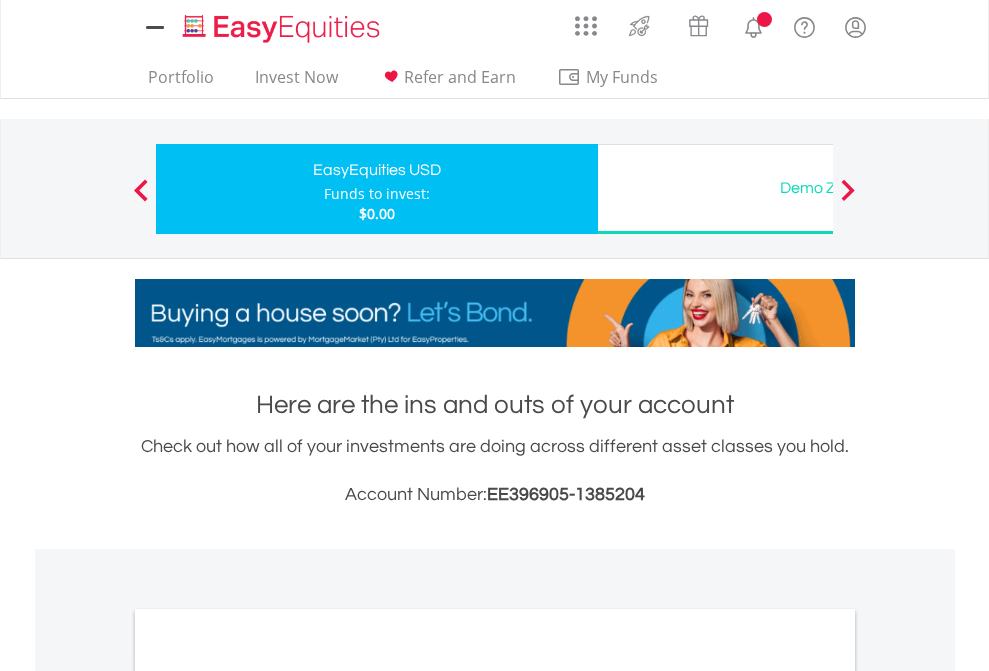 click on "All Holdings" at bounding box center [268, 1096] 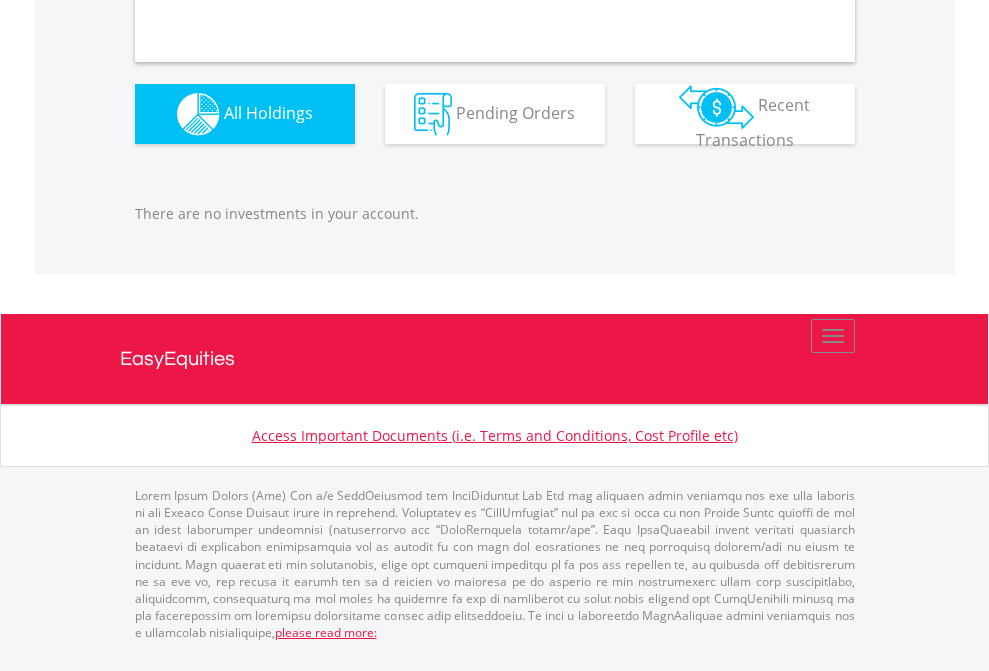 scroll, scrollTop: 1980, scrollLeft: 0, axis: vertical 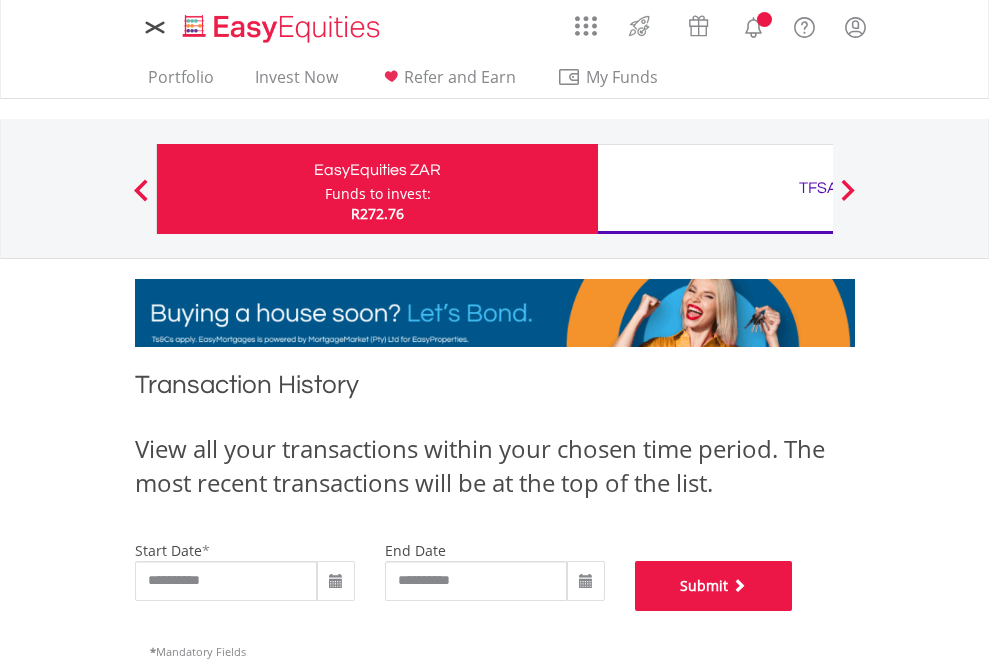 click on "Submit" at bounding box center (714, 586) 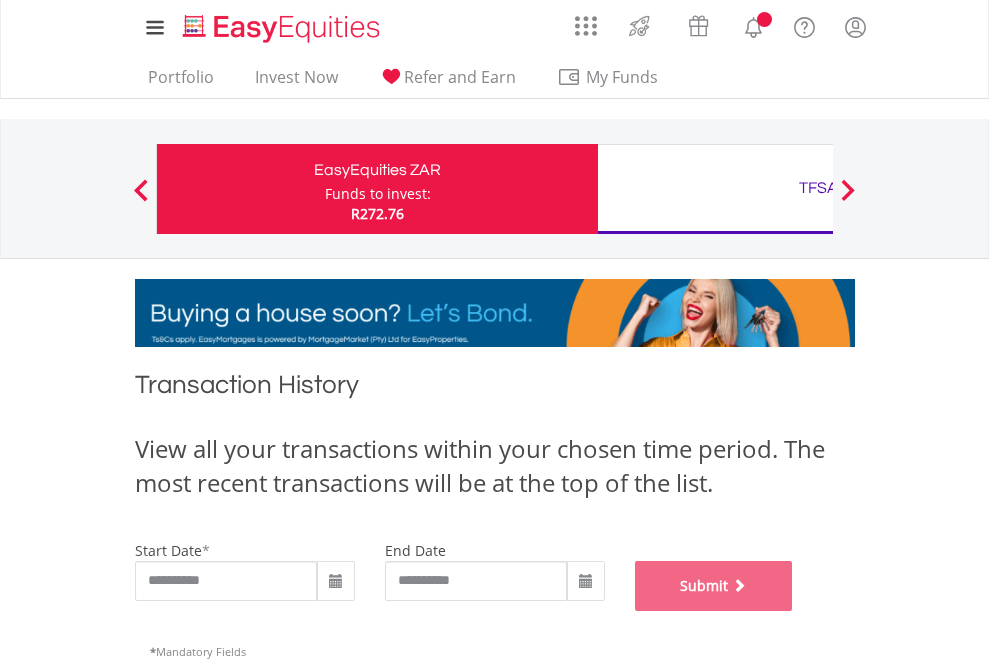 scroll, scrollTop: 811, scrollLeft: 0, axis: vertical 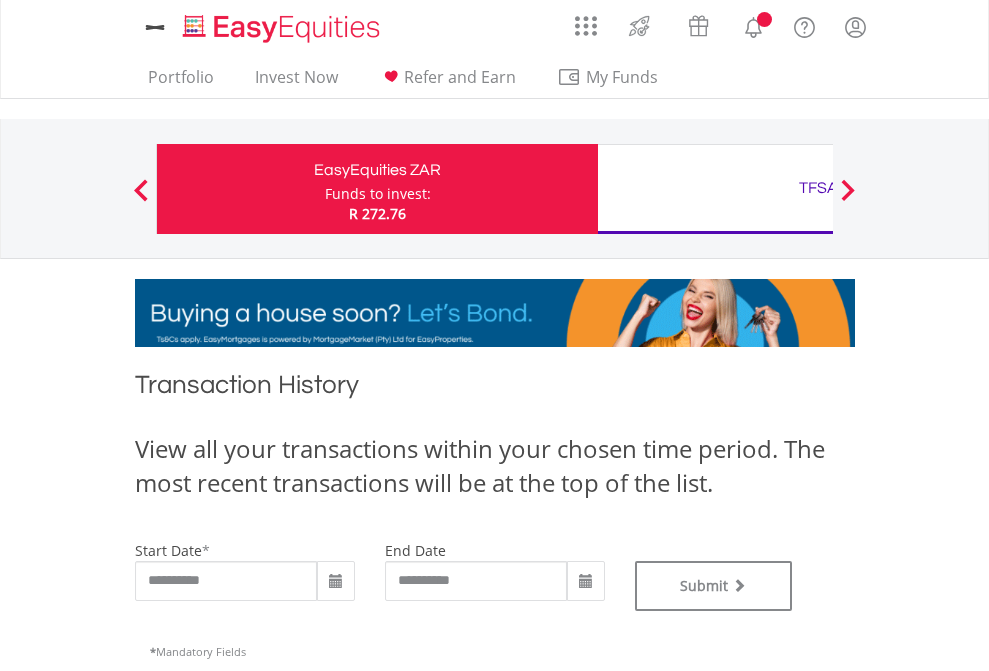 click on "TFSA" at bounding box center [818, 188] 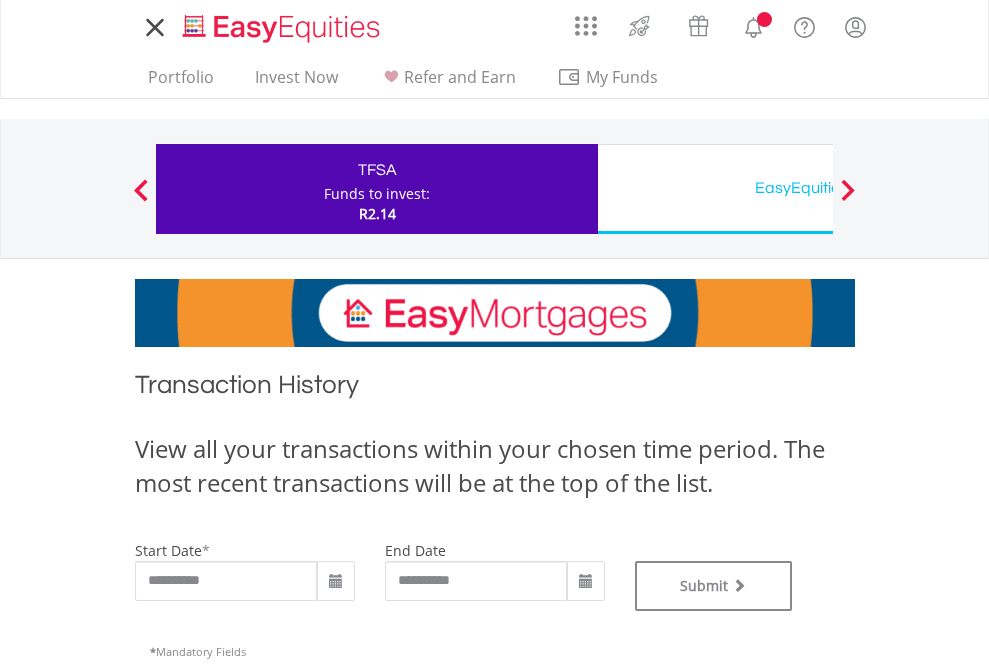 scroll, scrollTop: 0, scrollLeft: 0, axis: both 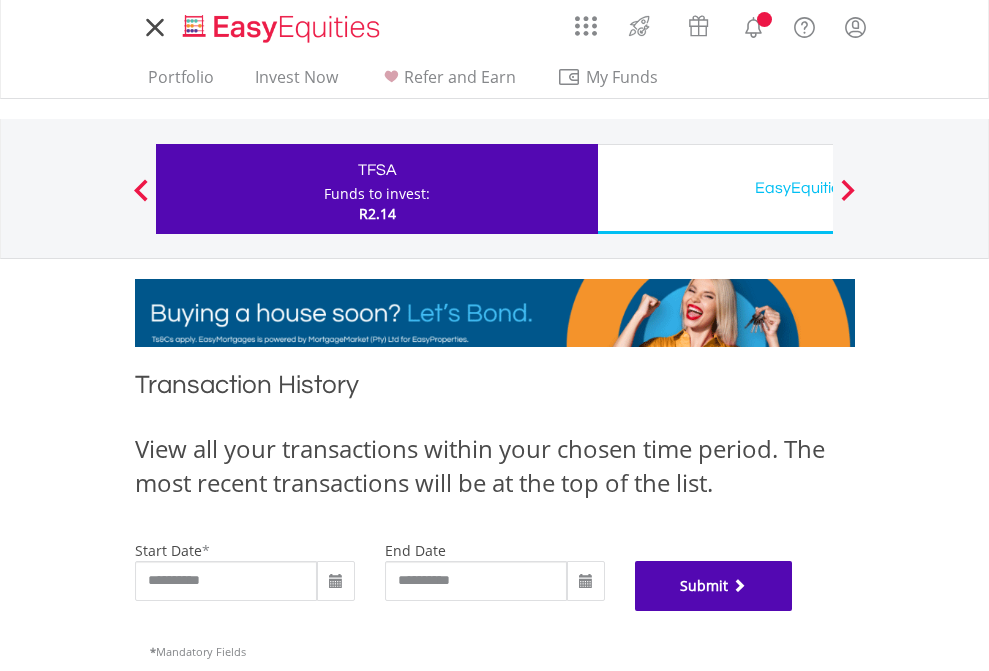 click on "Submit" at bounding box center [714, 586] 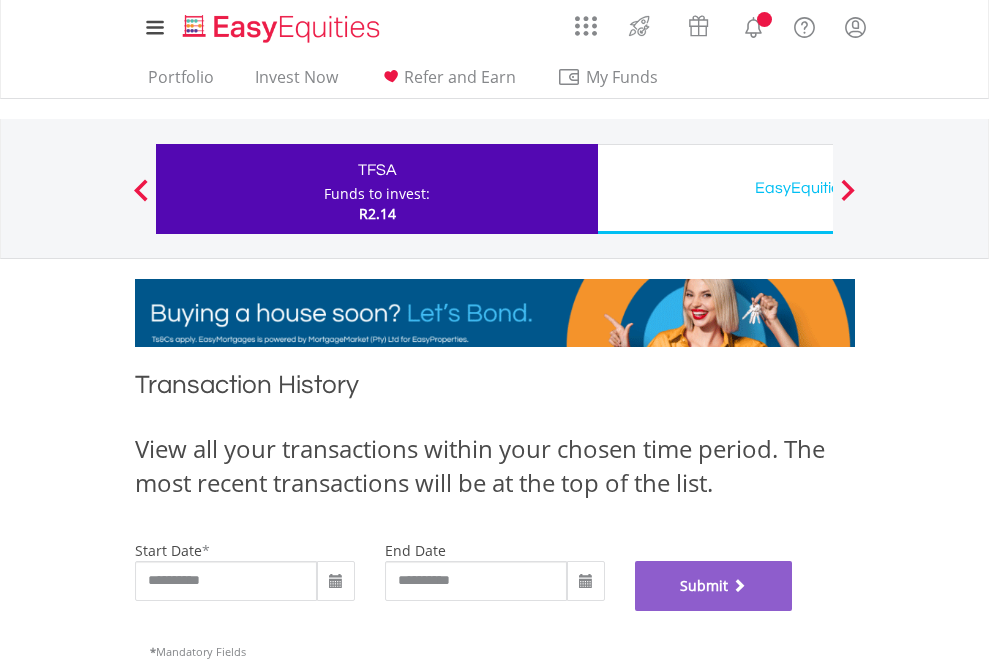 scroll, scrollTop: 811, scrollLeft: 0, axis: vertical 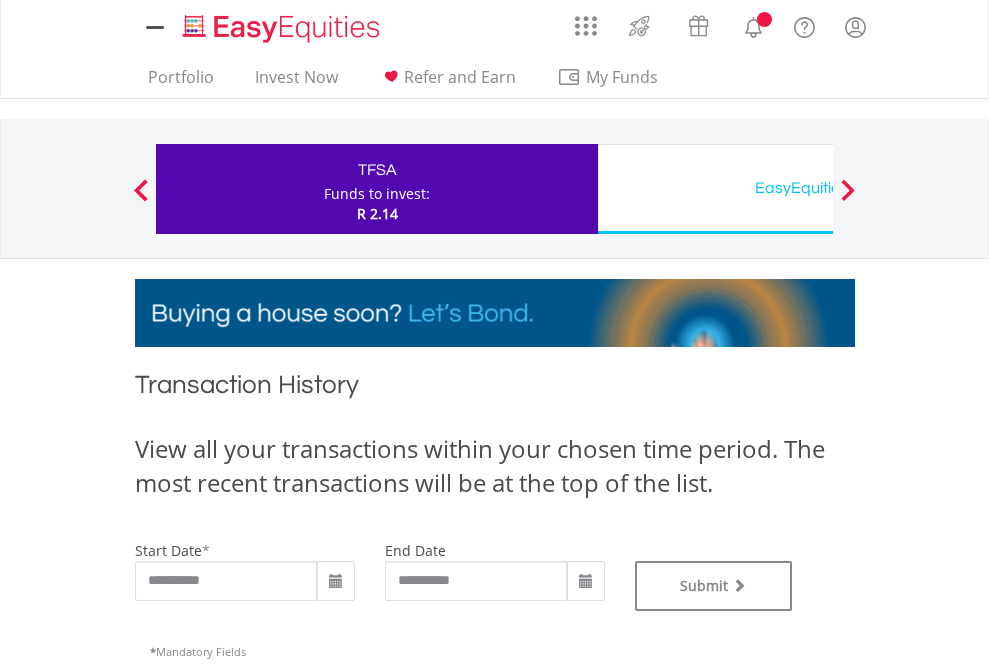 click on "EasyEquities USD" at bounding box center (818, 188) 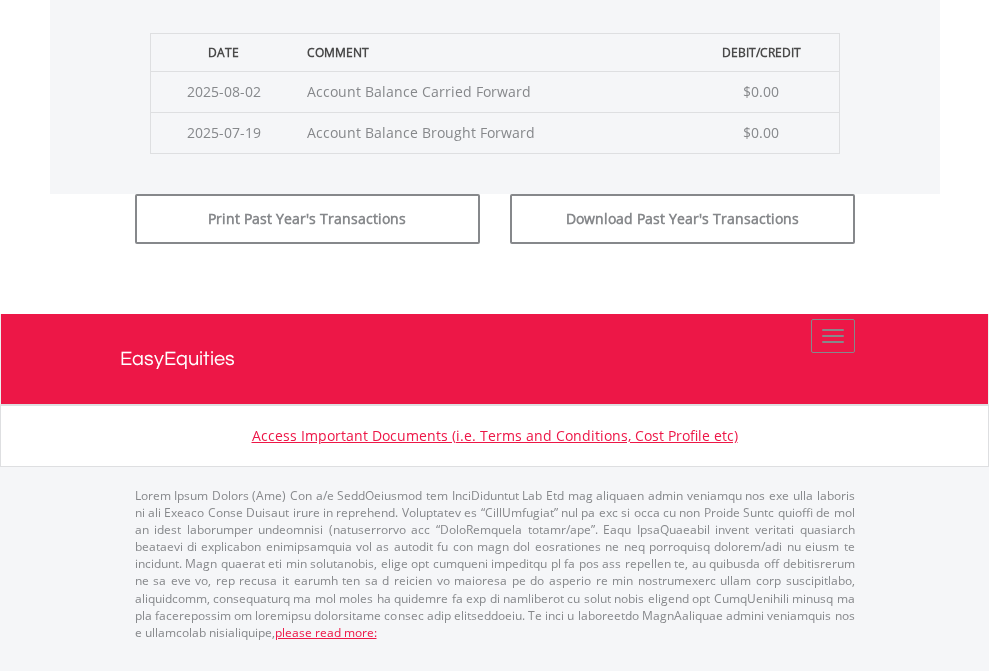 click on "Submit" at bounding box center [714, -183] 